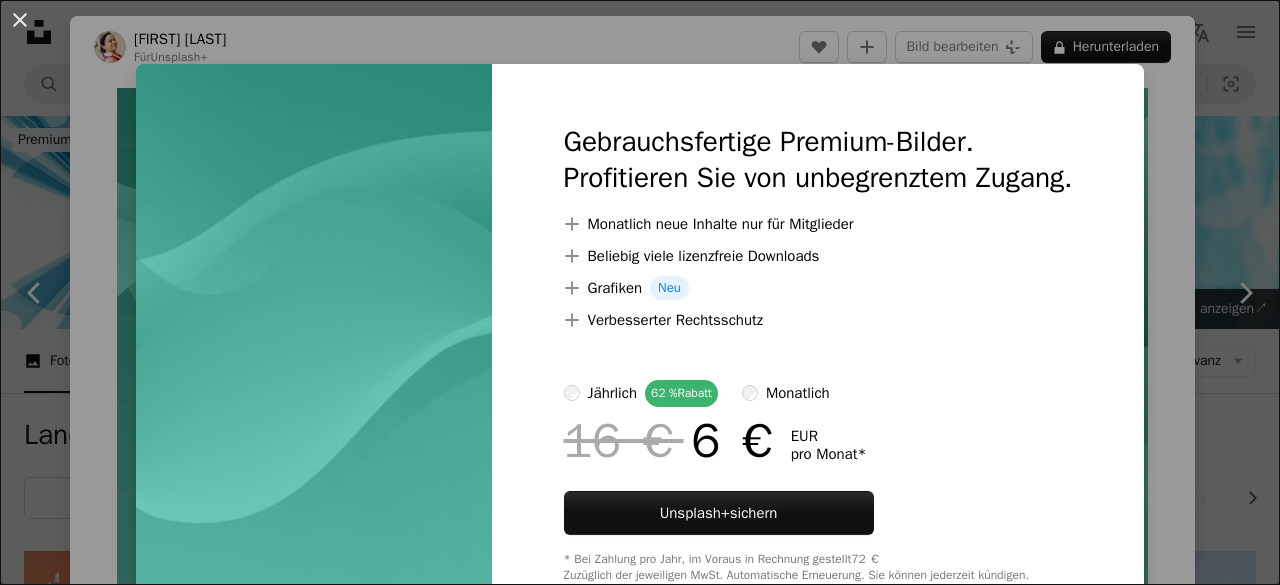 scroll, scrollTop: 1230, scrollLeft: 0, axis: vertical 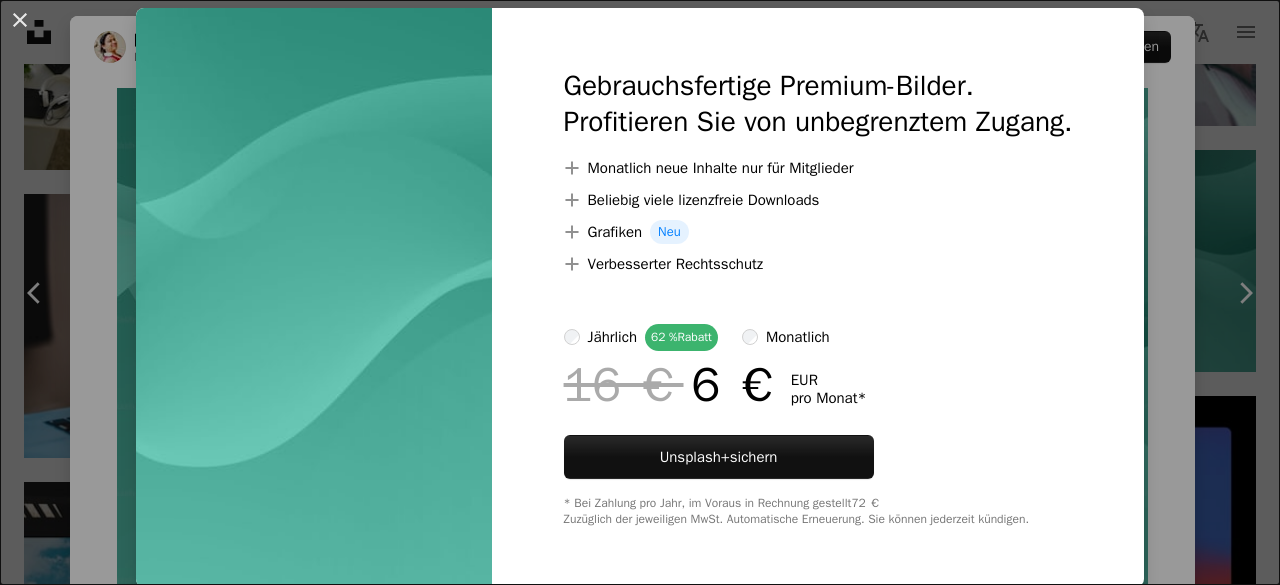 drag, startPoint x: 1279, startPoint y: 343, endPoint x: 1269, endPoint y: 222, distance: 121.41252 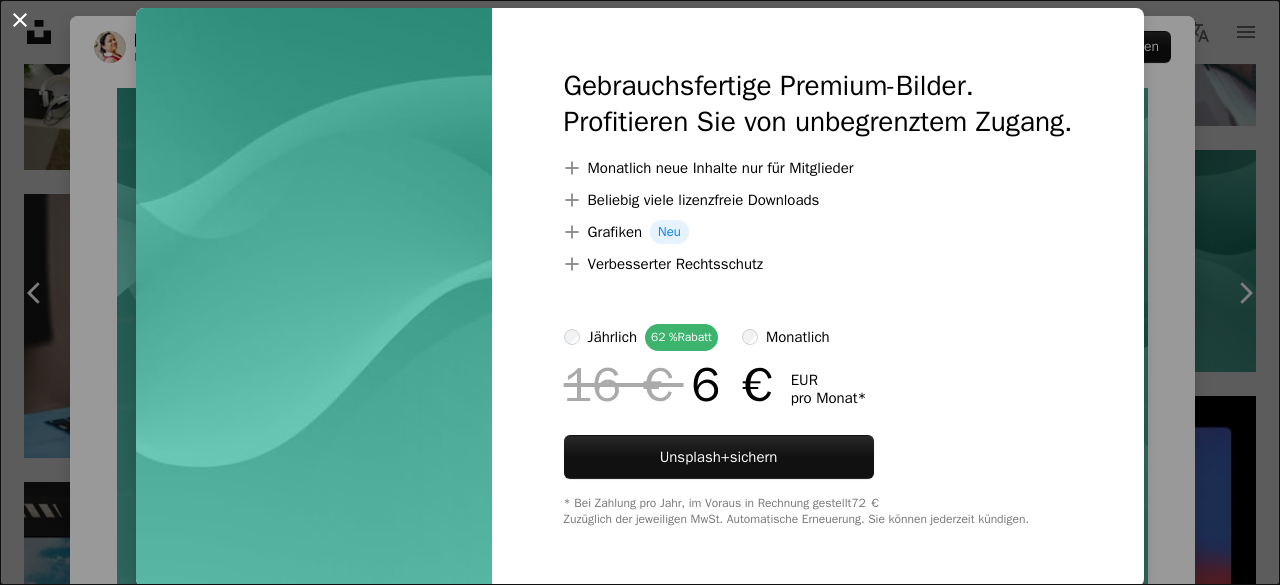 click on "An X shape" at bounding box center [20, 20] 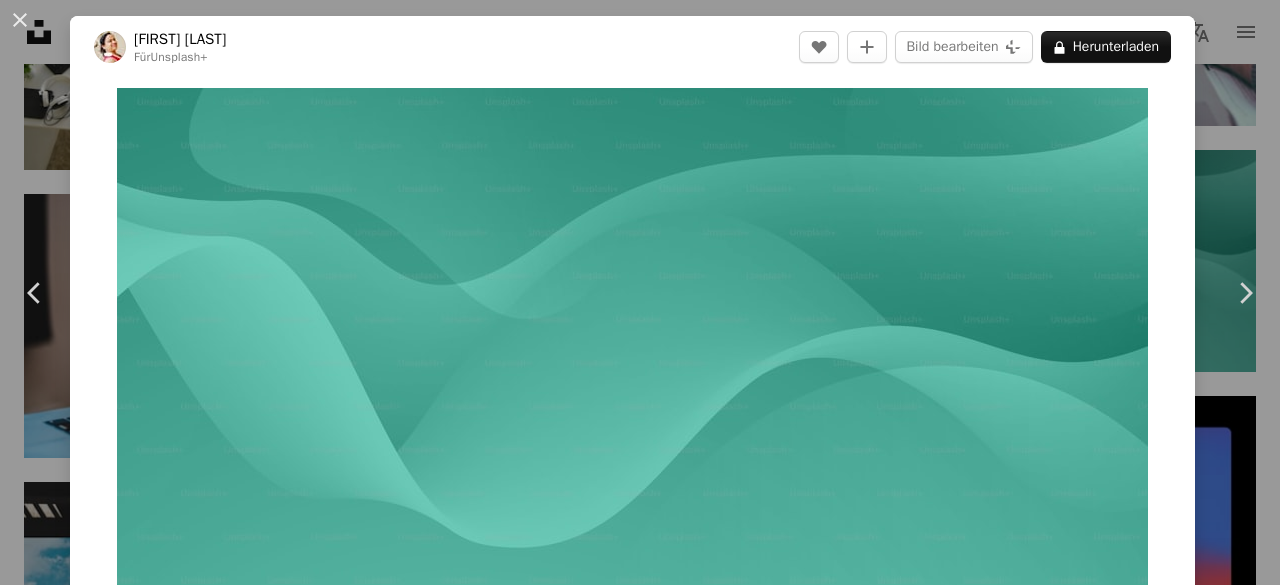 click on "[FIRST] [LAST] Für  Unsplash+ A heart A plus sign Bild bearbeiten   Plus sign for Unsplash+ A lock   Herunterladen" at bounding box center (632, 47) 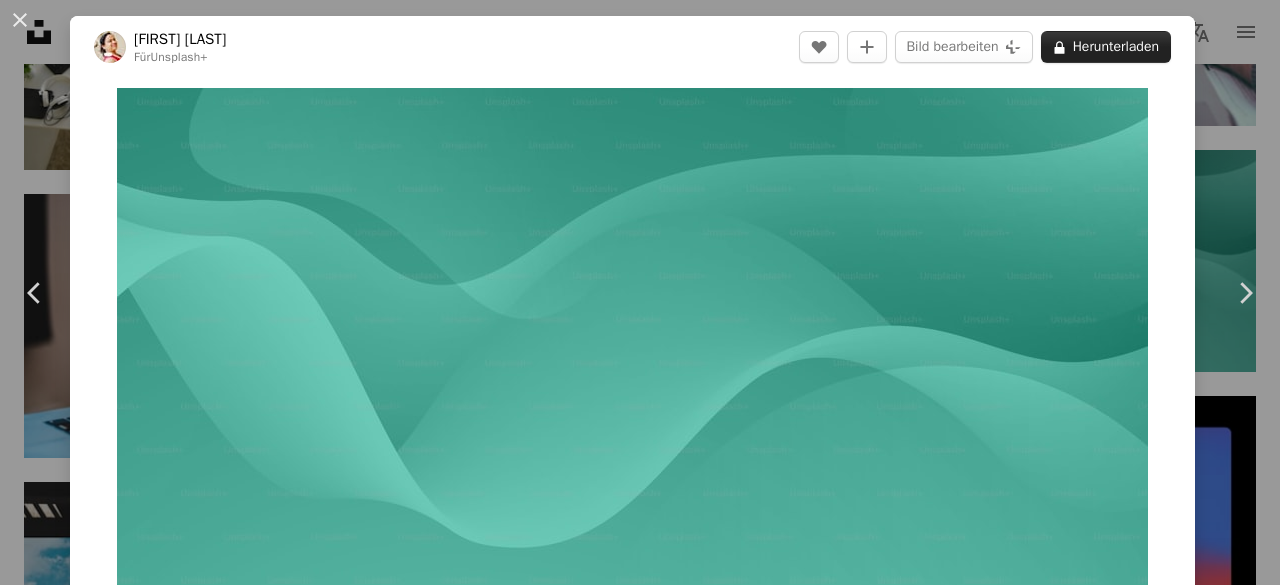 click on "A lock   Herunterladen" at bounding box center (1106, 47) 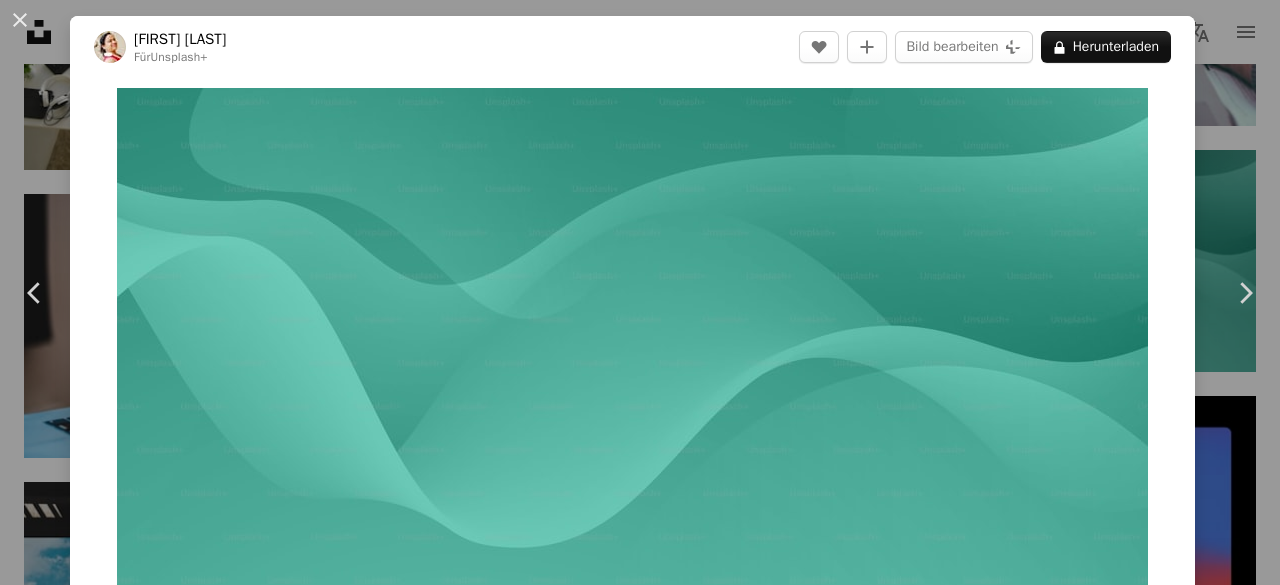 click on "An X shape" at bounding box center (20, 20) 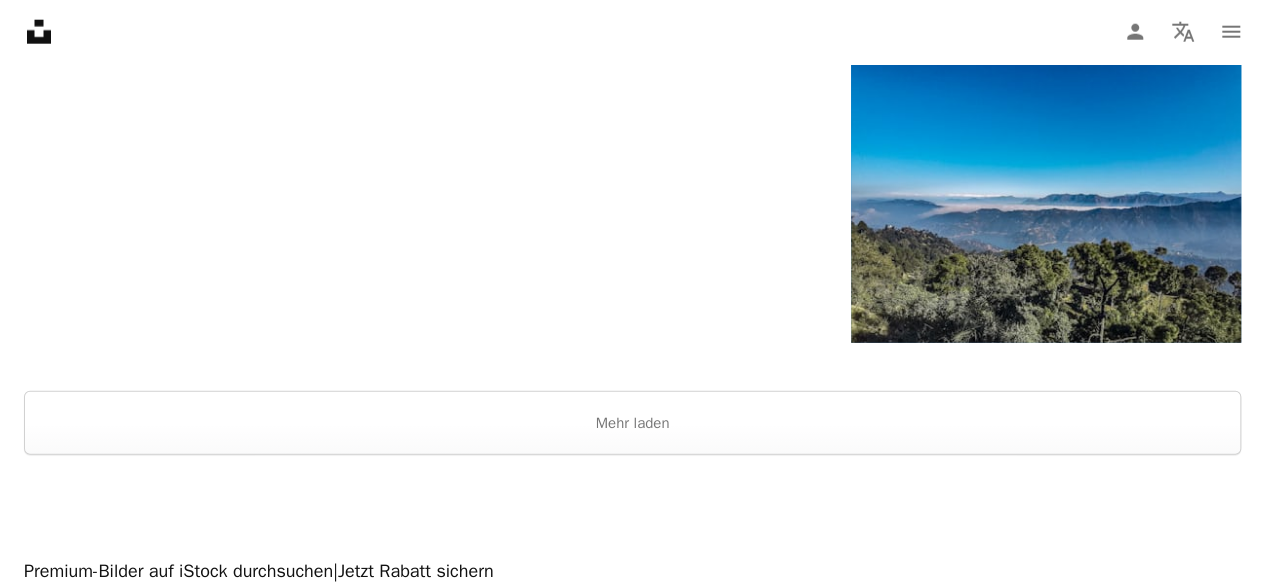 scroll, scrollTop: 2669, scrollLeft: 0, axis: vertical 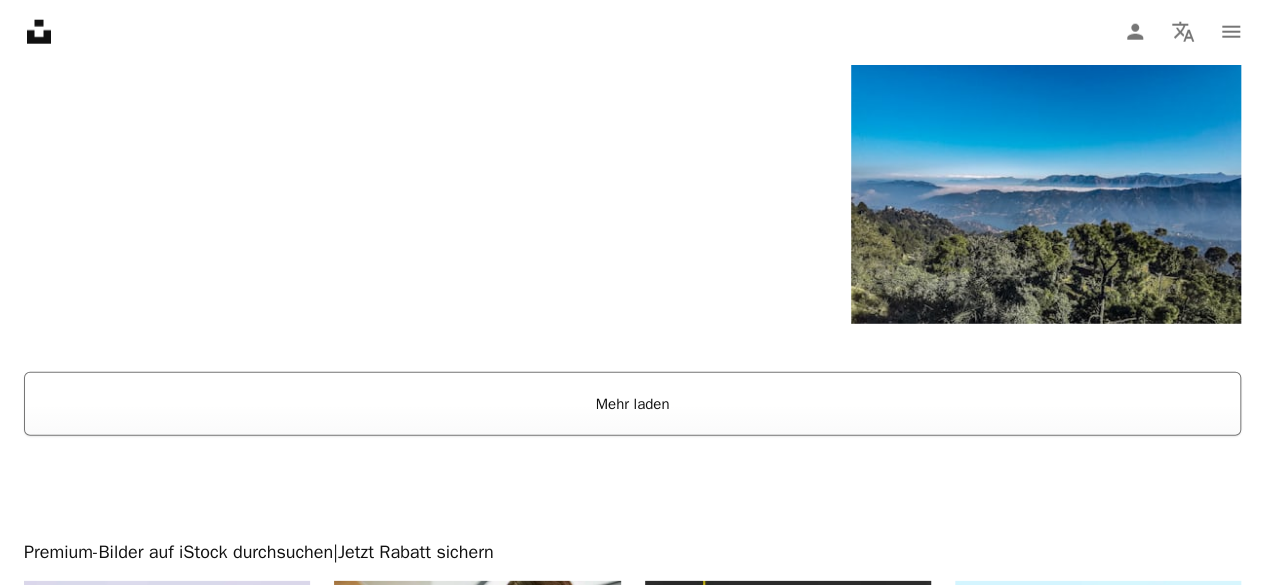 click on "Mehr laden" at bounding box center [632, 404] 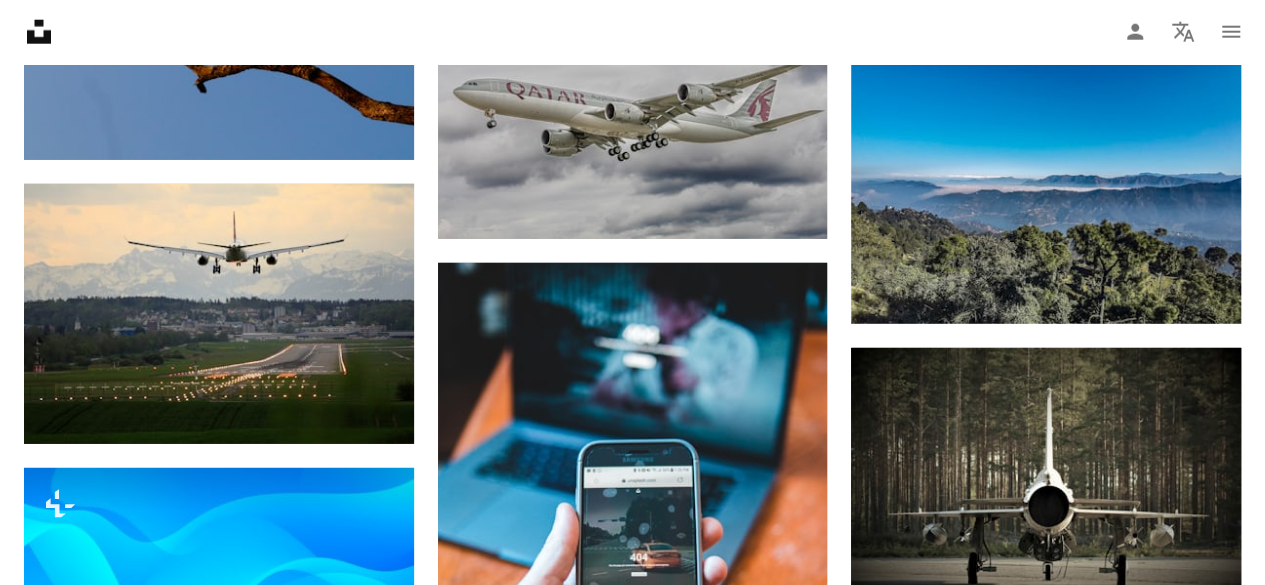 drag, startPoint x: 1262, startPoint y: 339, endPoint x: 1262, endPoint y: 367, distance: 28 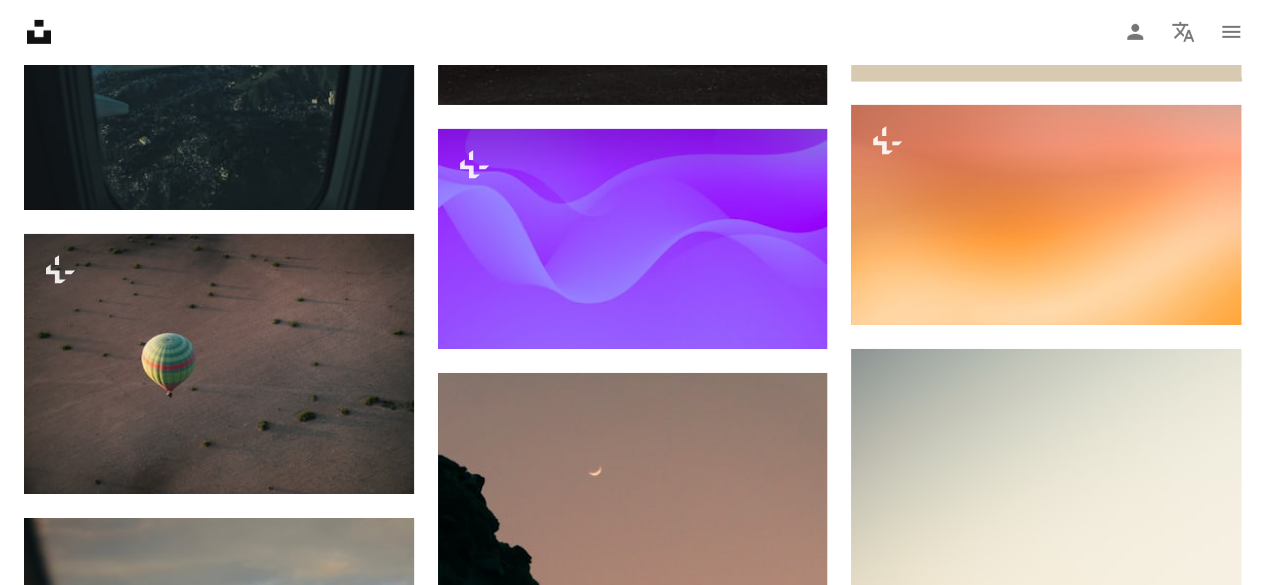 scroll, scrollTop: 7300, scrollLeft: 0, axis: vertical 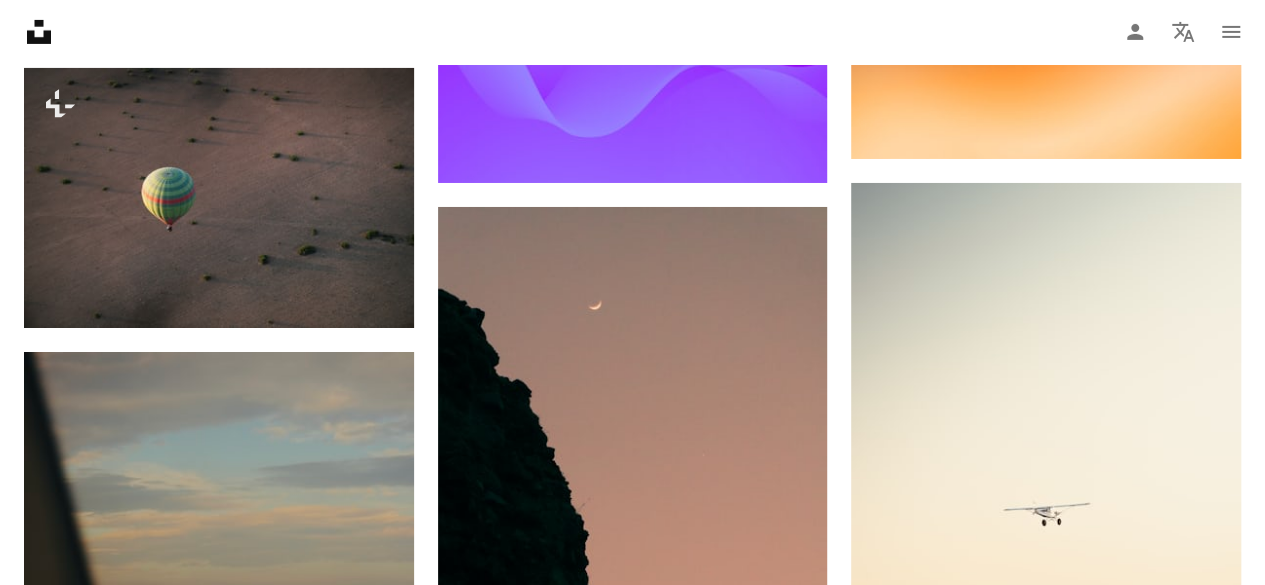 click on "Plus sign for Unsplash+ A heart A plus sign Getty Images Für Unsplash+ A lock Herunterladen A heart A plus sign [FIRST] [LAST] Für Anfragen verfügbar A checkmark inside of a circle Arrow pointing down Plus sign for Unsplash+ A heart A plus sign Getty Images Für Unsplash+ A lock Herunterladen A heart A plus sign [FIRST] [LAST] Für Anfragen verfügbar A checkmark inside of a circle Arrow pointing down A heart A plus sign [FIRST] [LAST] Arrow pointing down A heart A plus sign [FIRST] [LAST] Arrow pointing down Plus sign for Unsplash+ A heart A plus sign Getty Images Für Unsplash+ A lock Herunterladen A heart A plus sign [FIRST] [LAST] Arrow pointing down A heart A plus sign [FIRST] [LAST] Für Anfragen verfügbar A checkmark inside of a circle Arrow pointing down Plus sign for Unsplash+ A heart A plus sign [FIRST] [LAST] Für Unsplash+ A lock Herunterladen Manage and sell your services Start A Free Trial A heart A plus sign [FIRST] [LAST] Für Anfragen verfügbar A checkmark inside of a circle A heart A heart" at bounding box center [632, -1324] 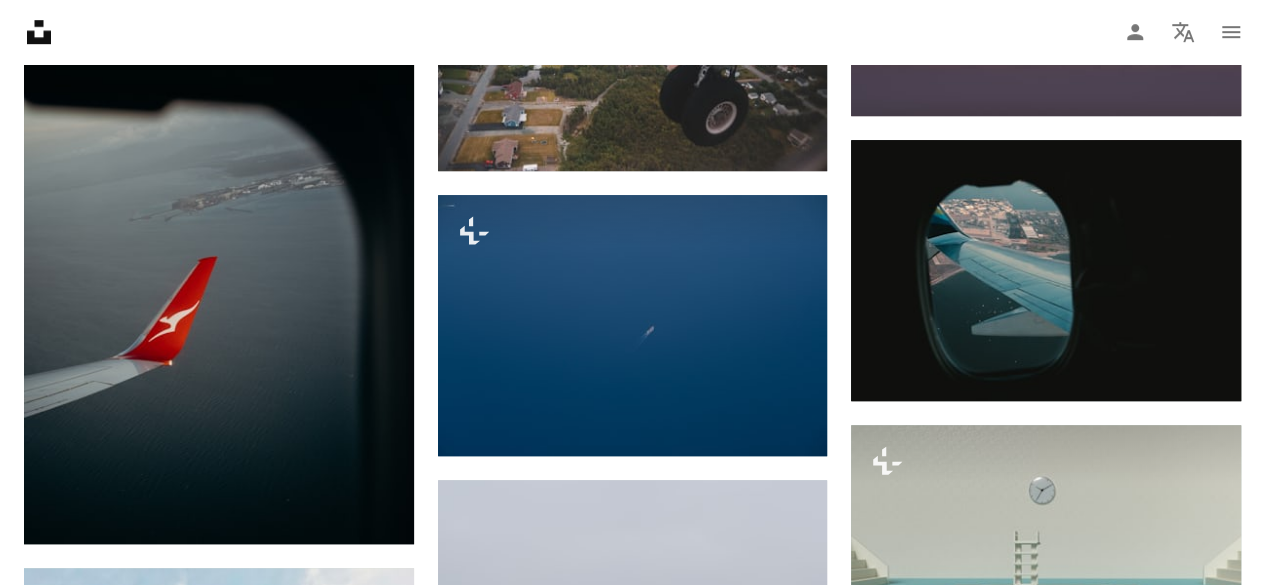 scroll, scrollTop: 12148, scrollLeft: 0, axis: vertical 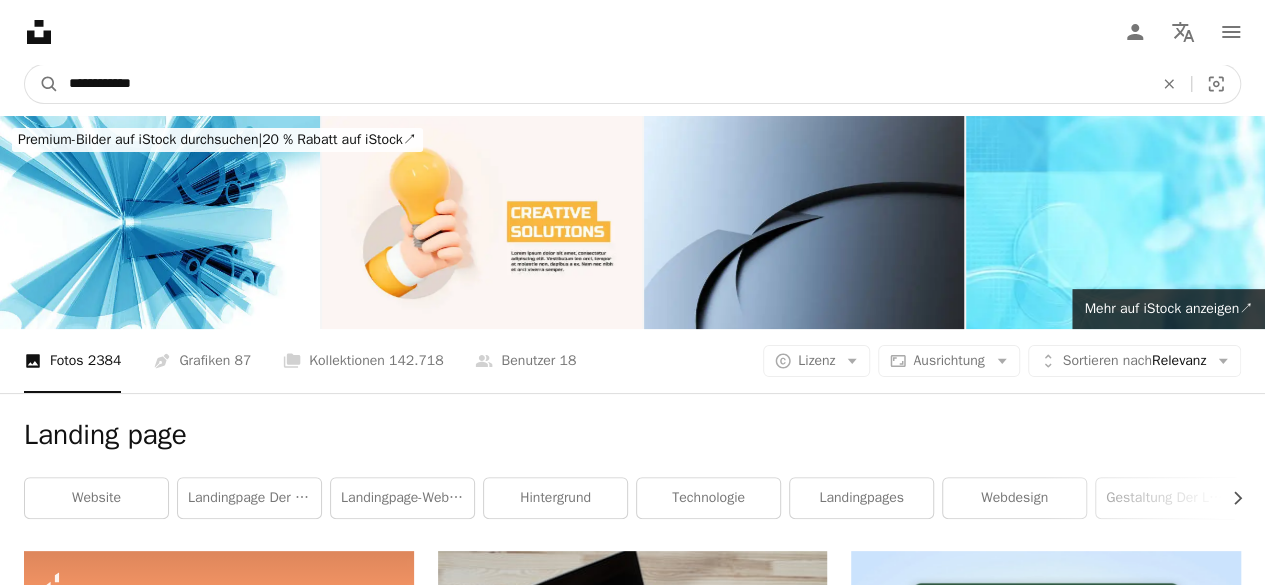 click on "**********" at bounding box center [603, 84] 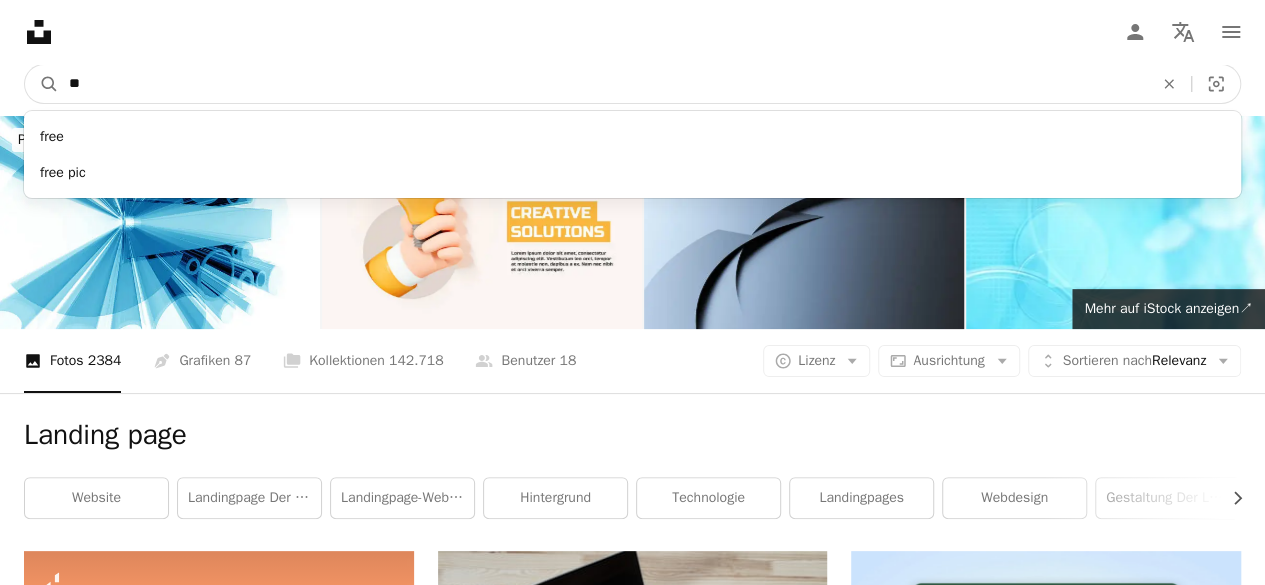 type on "*" 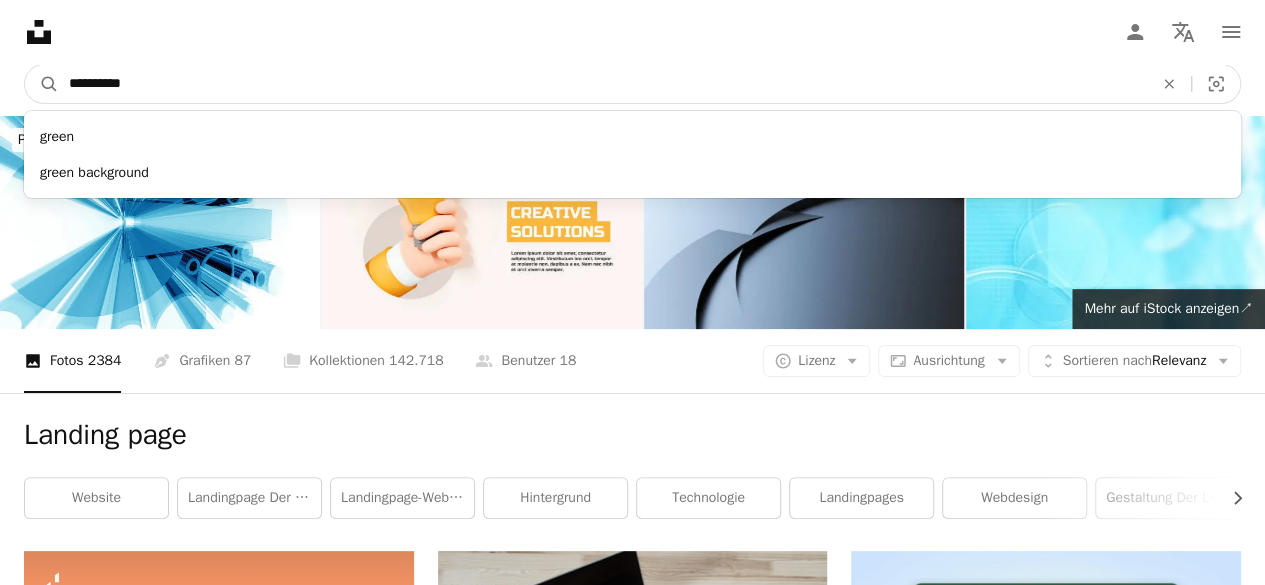 type on "**********" 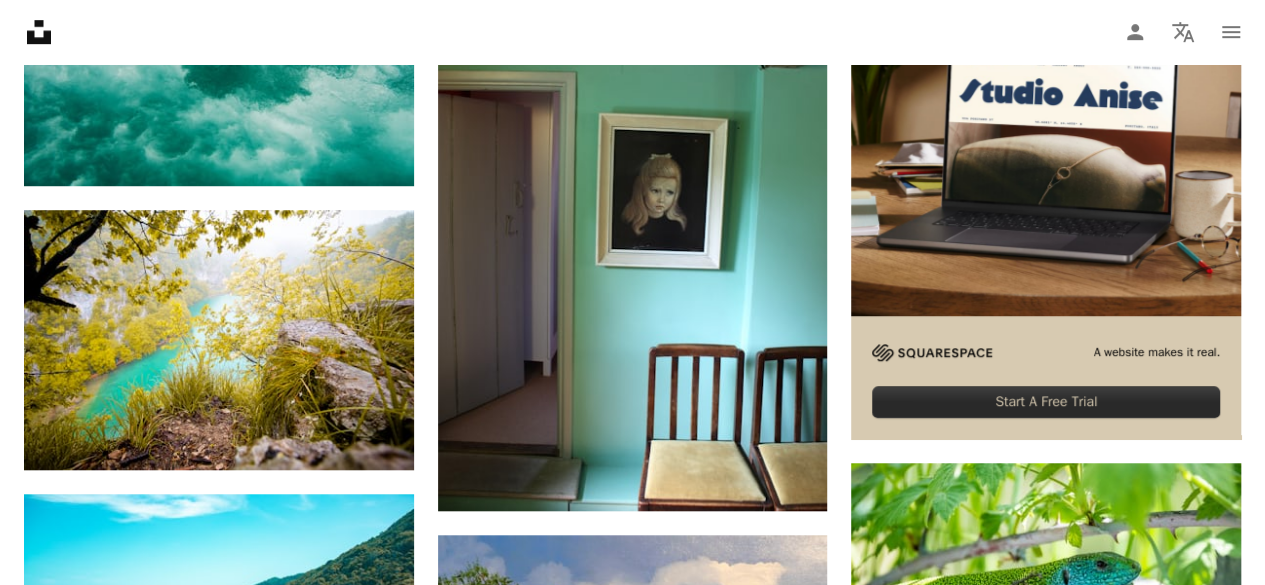 scroll, scrollTop: 0, scrollLeft: 0, axis: both 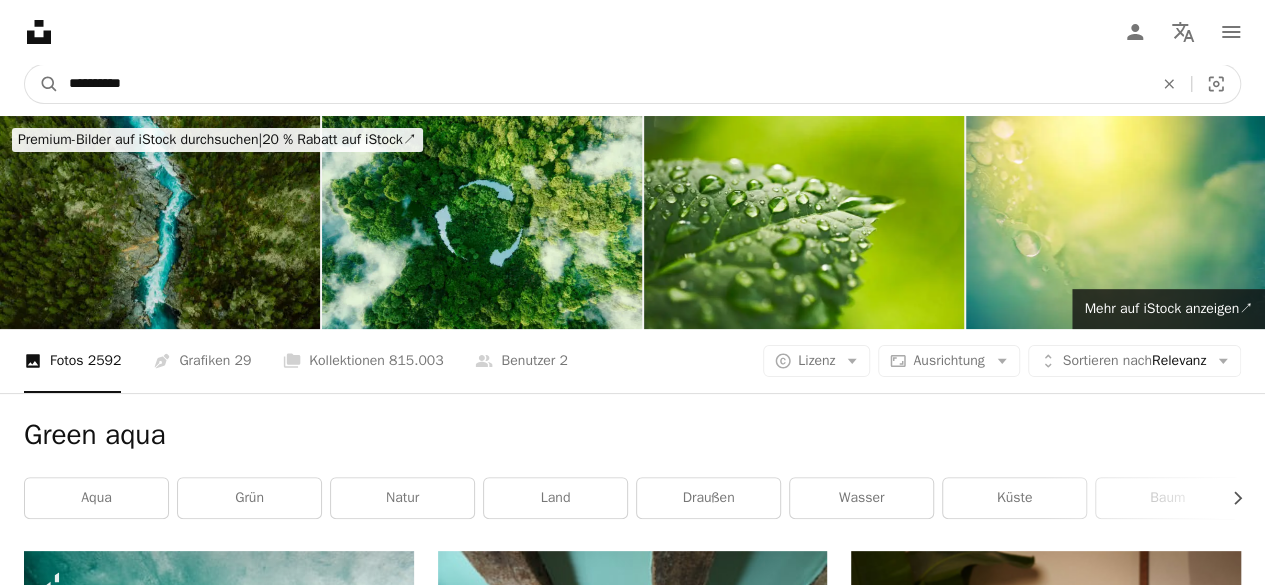 click on "**********" at bounding box center (603, 84) 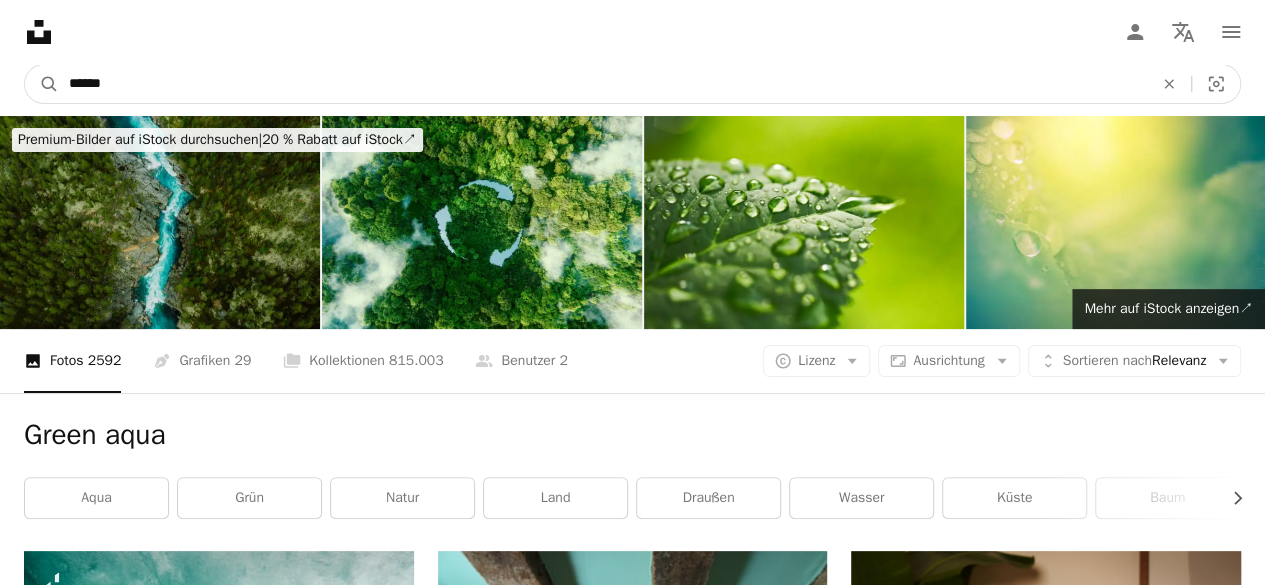 click on "A magnifying glass" at bounding box center [42, 84] 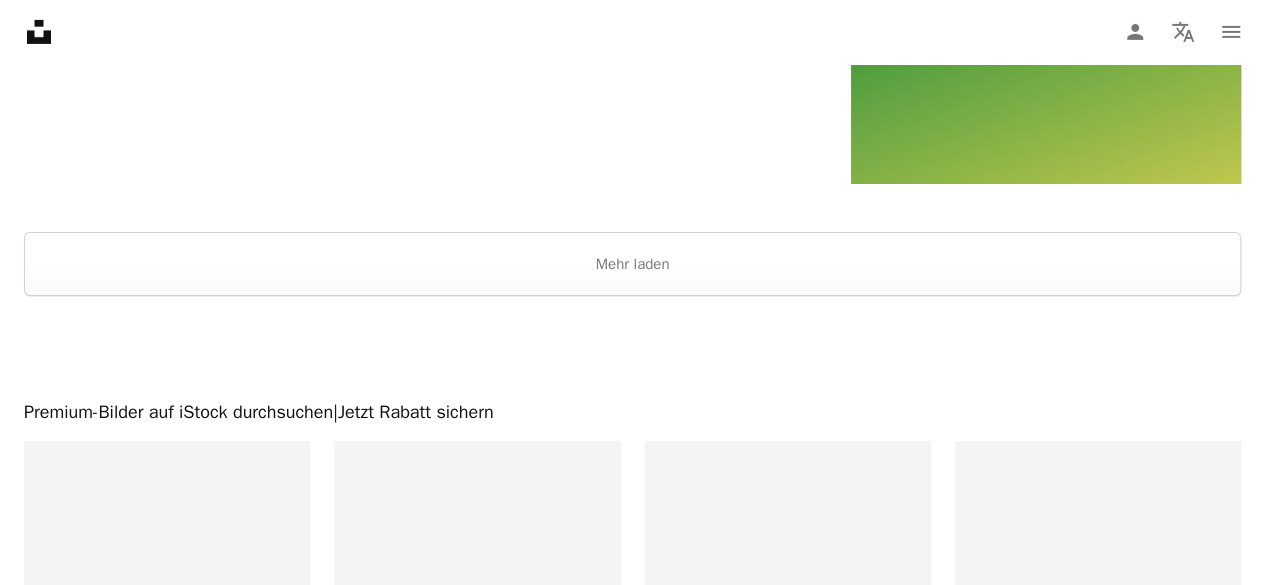 scroll, scrollTop: 3461, scrollLeft: 0, axis: vertical 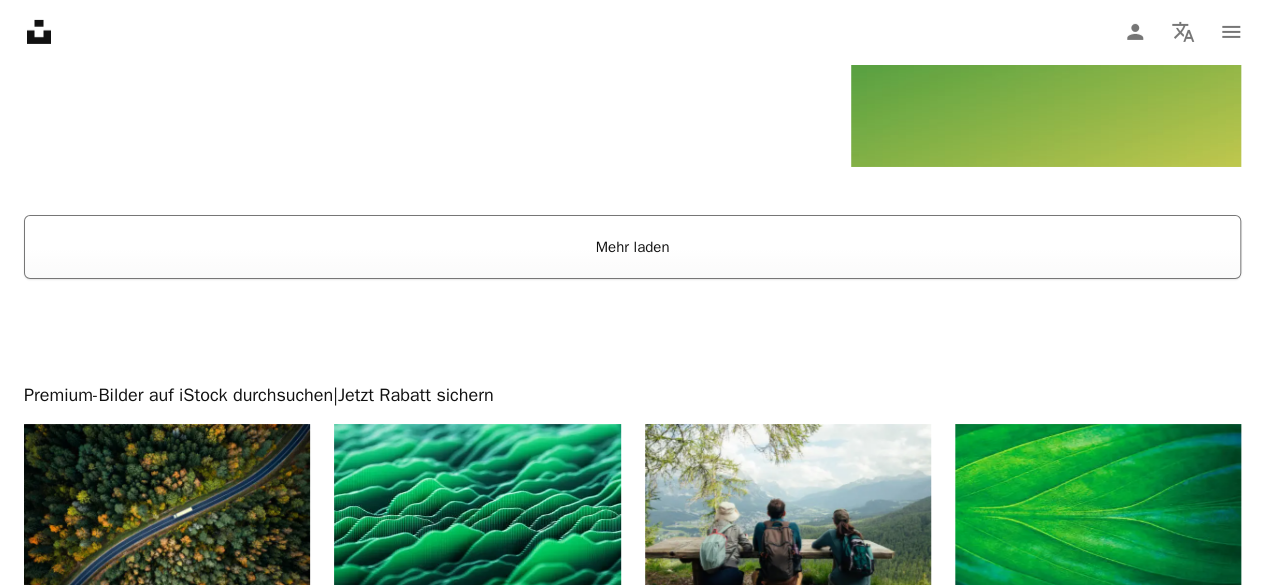 click on "Mehr laden" at bounding box center (632, 247) 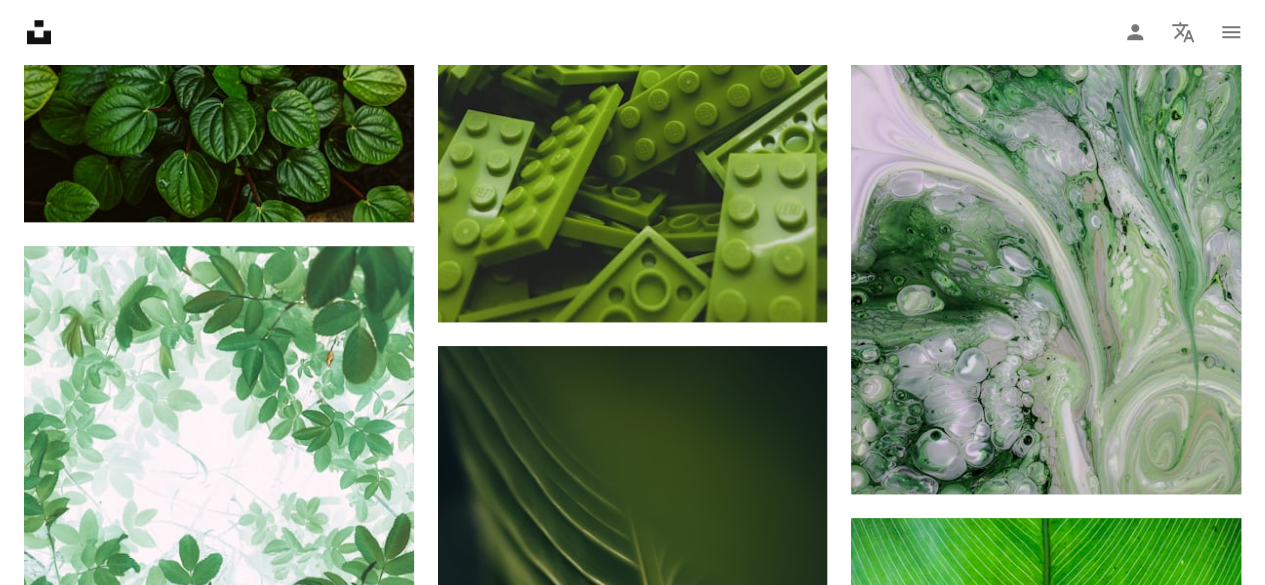 scroll, scrollTop: 8762, scrollLeft: 0, axis: vertical 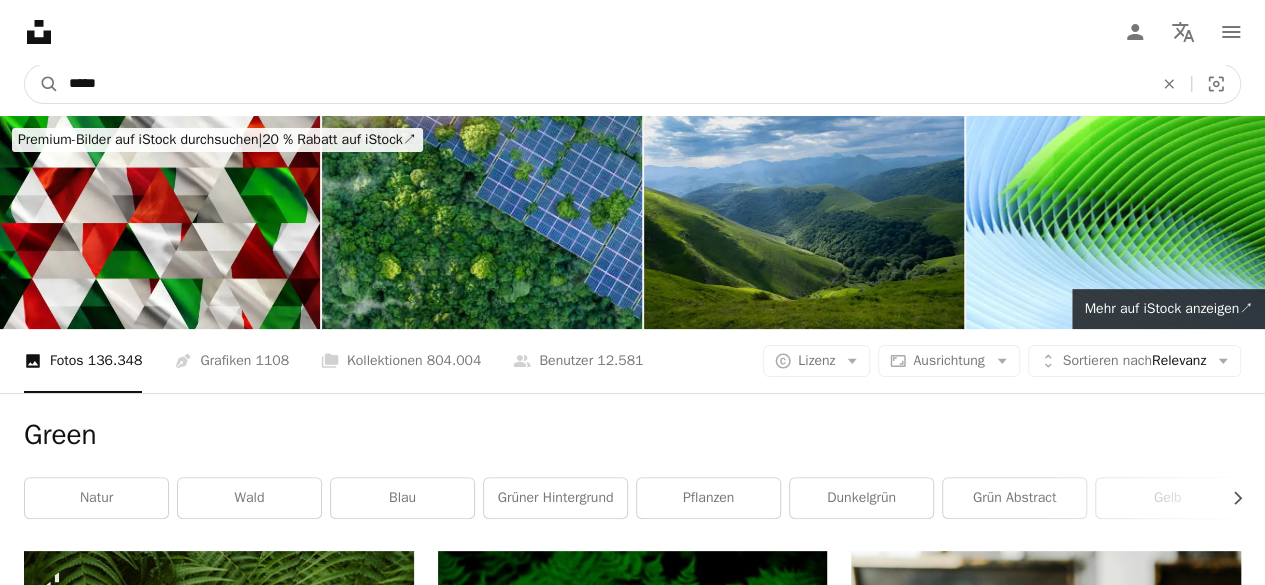 click on "*****" at bounding box center (603, 84) 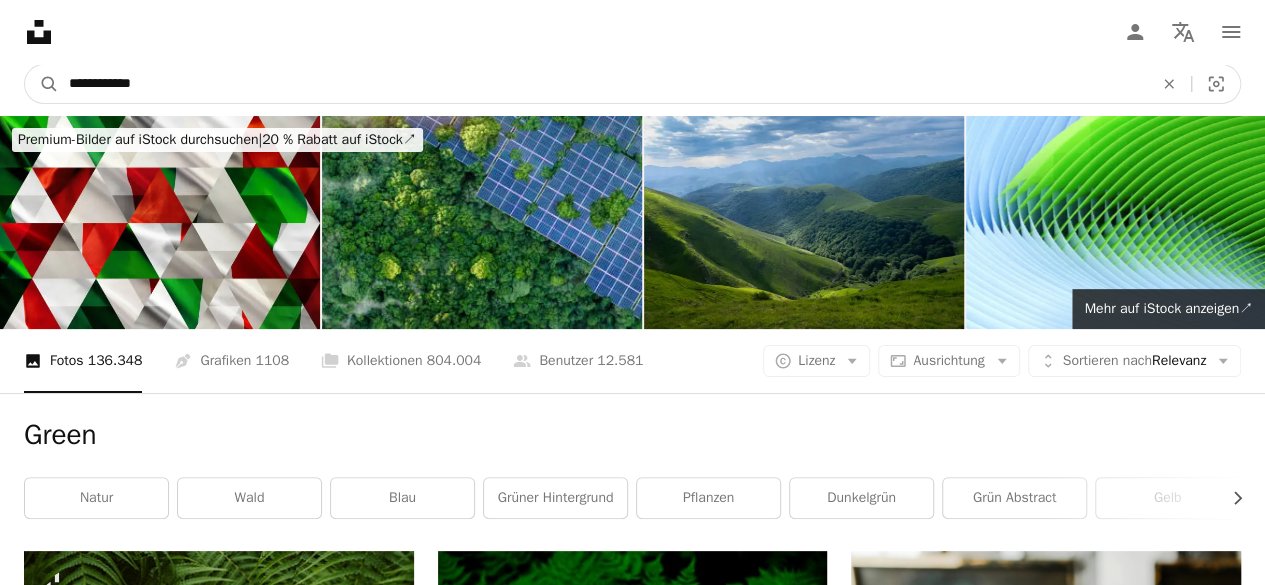 type on "**********" 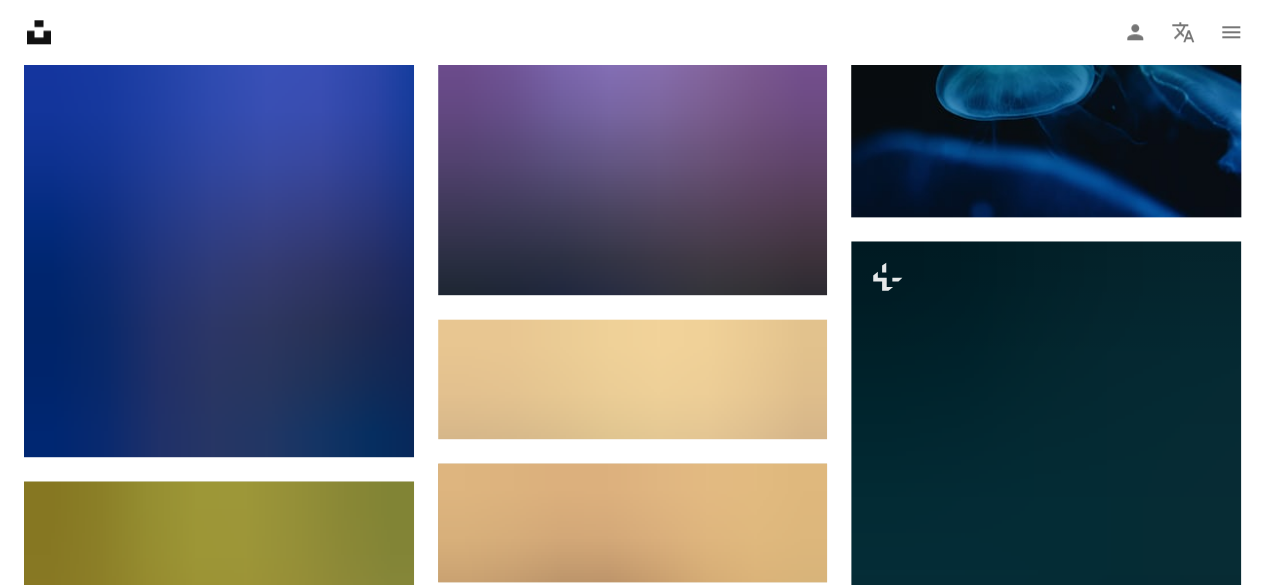 scroll, scrollTop: 0, scrollLeft: 0, axis: both 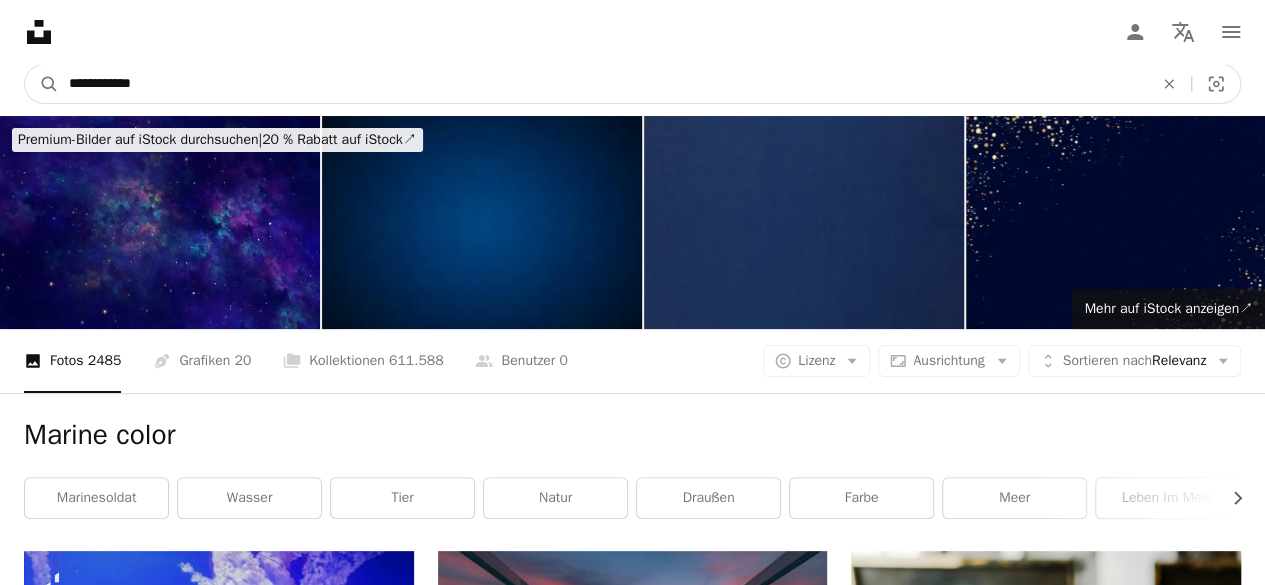 click on "**********" at bounding box center [603, 84] 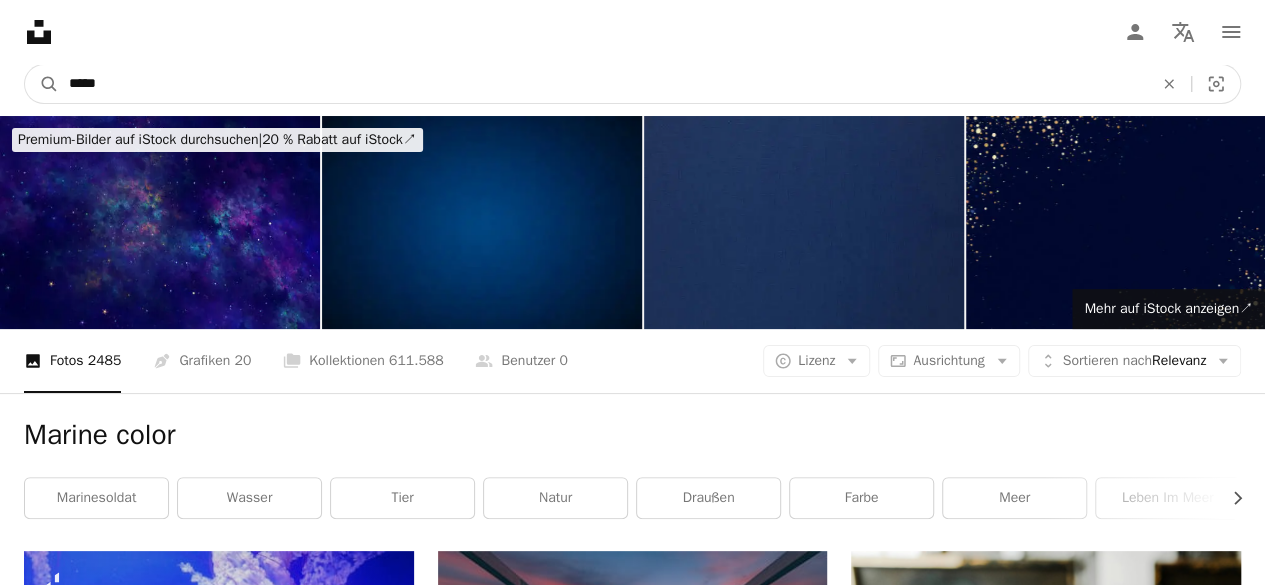 type on "******" 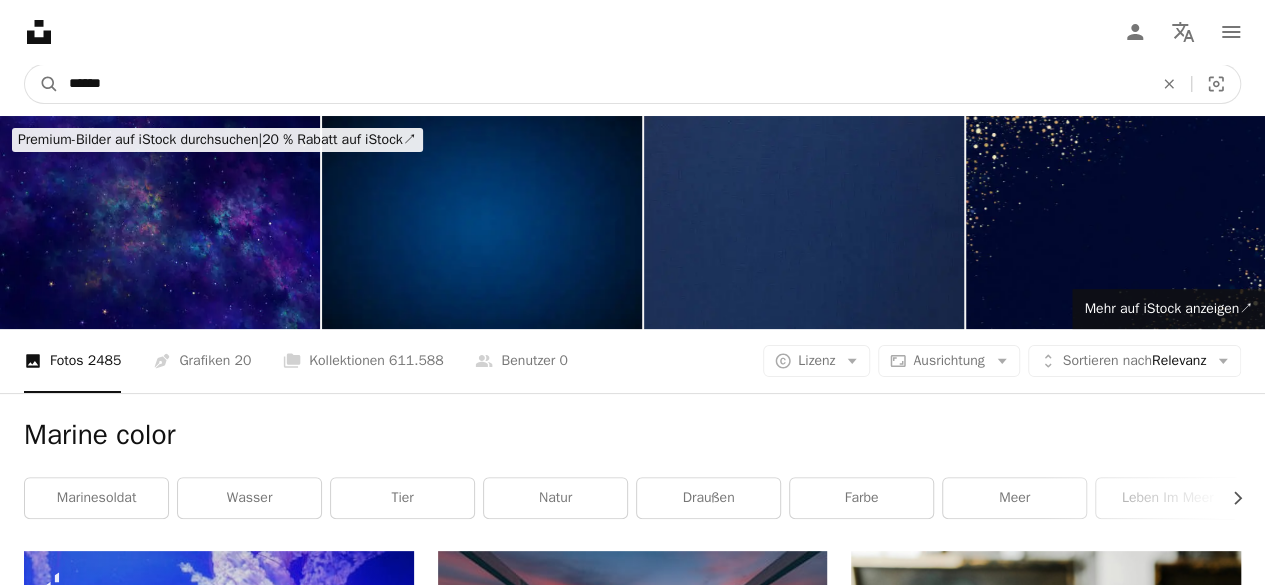 click on "A magnifying glass" at bounding box center (42, 84) 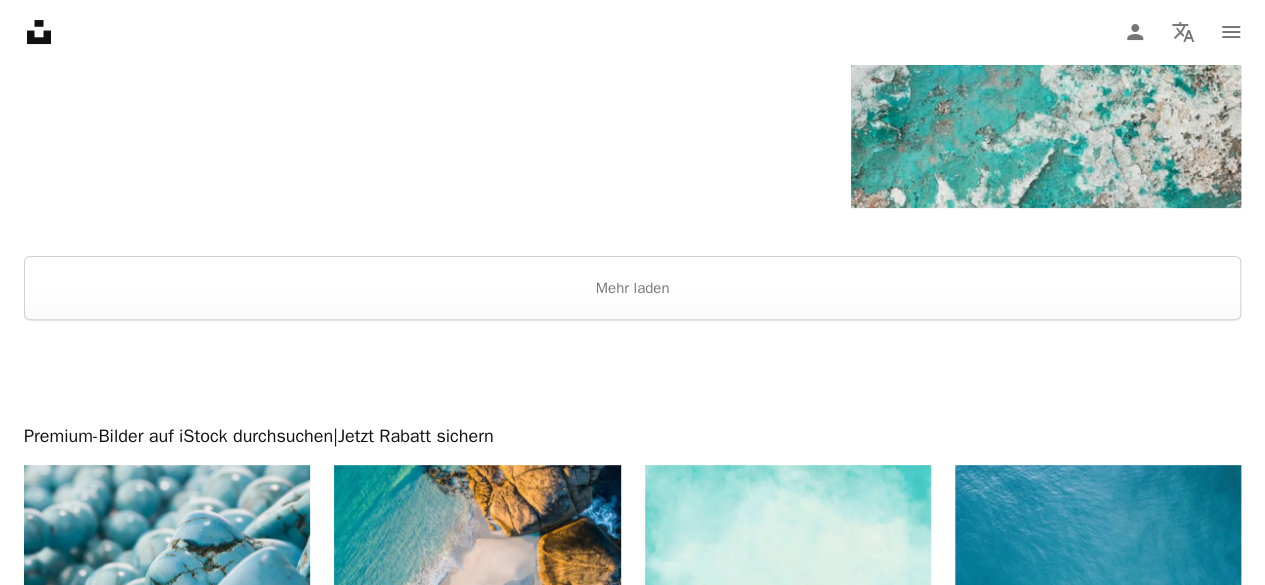 scroll, scrollTop: 3958, scrollLeft: 0, axis: vertical 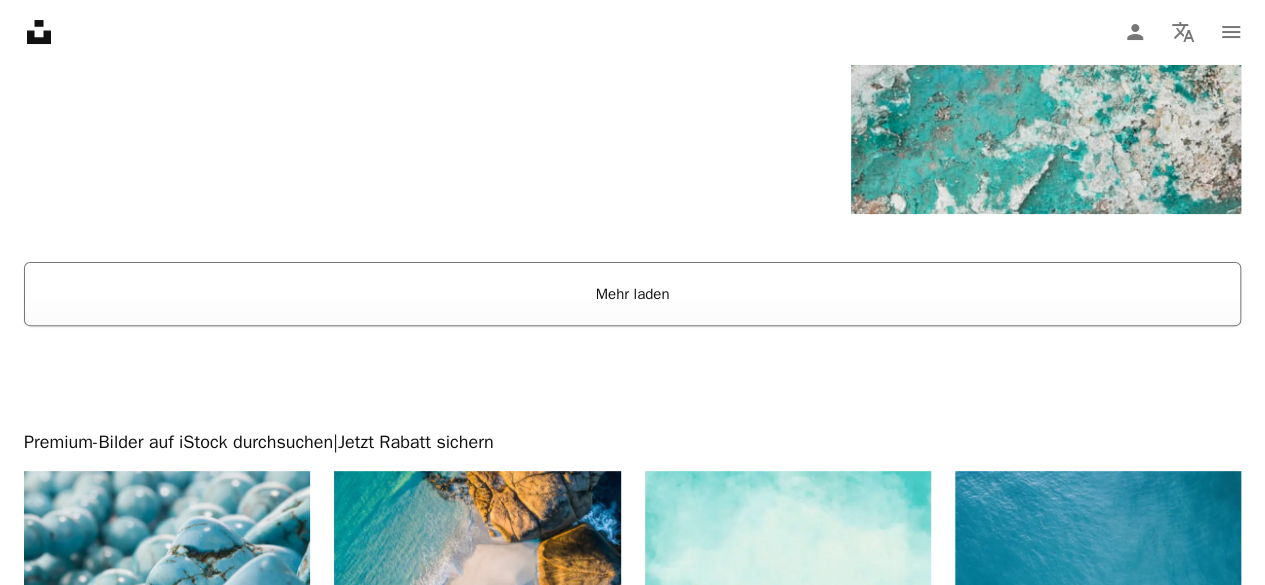 click on "Mehr laden" at bounding box center (632, 294) 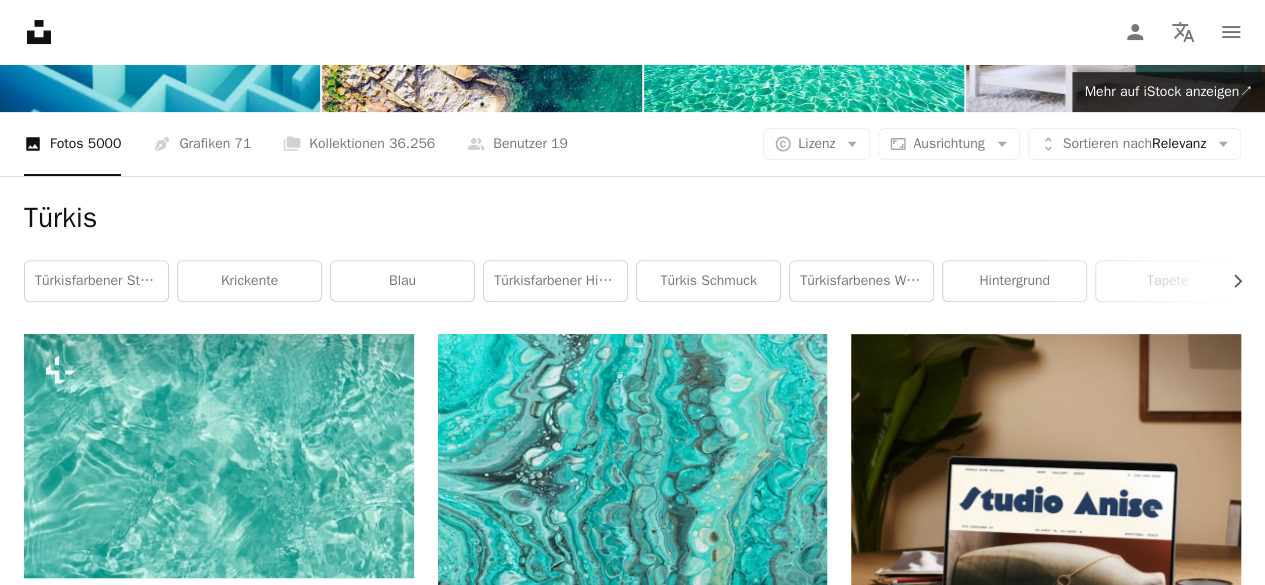 scroll, scrollTop: 0, scrollLeft: 0, axis: both 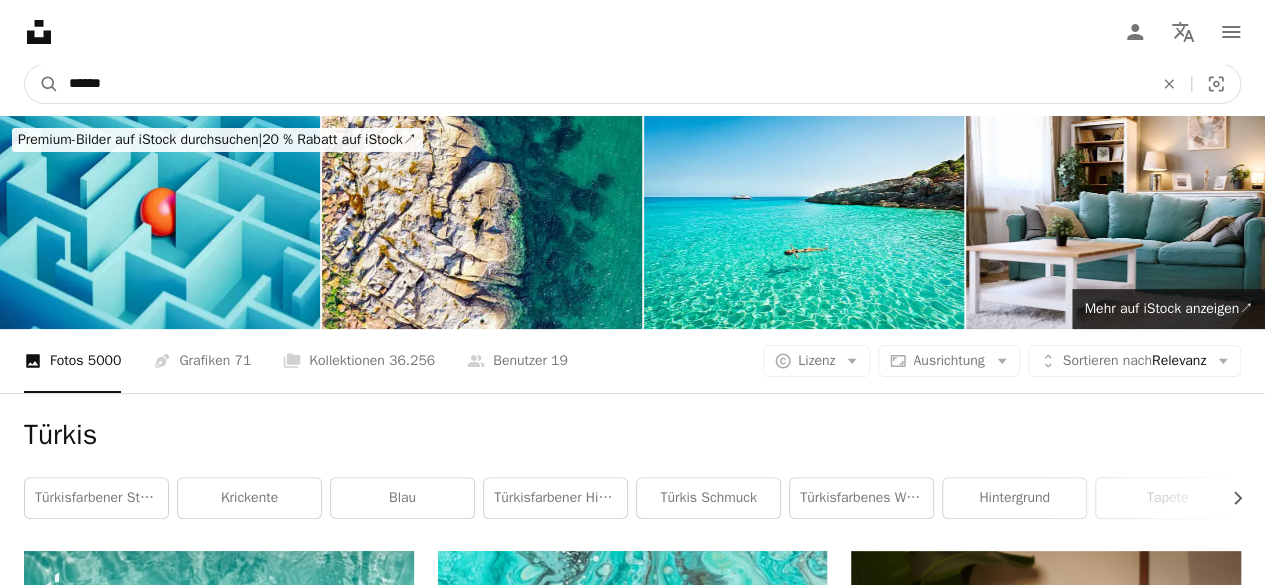 click on "******" at bounding box center [603, 84] 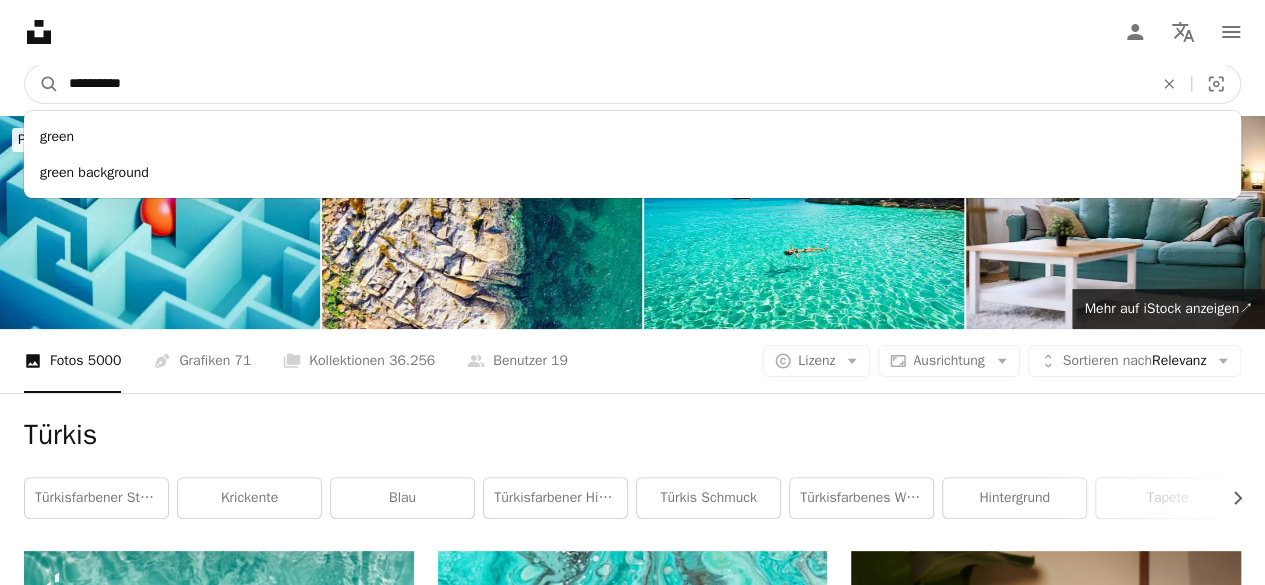 type on "**********" 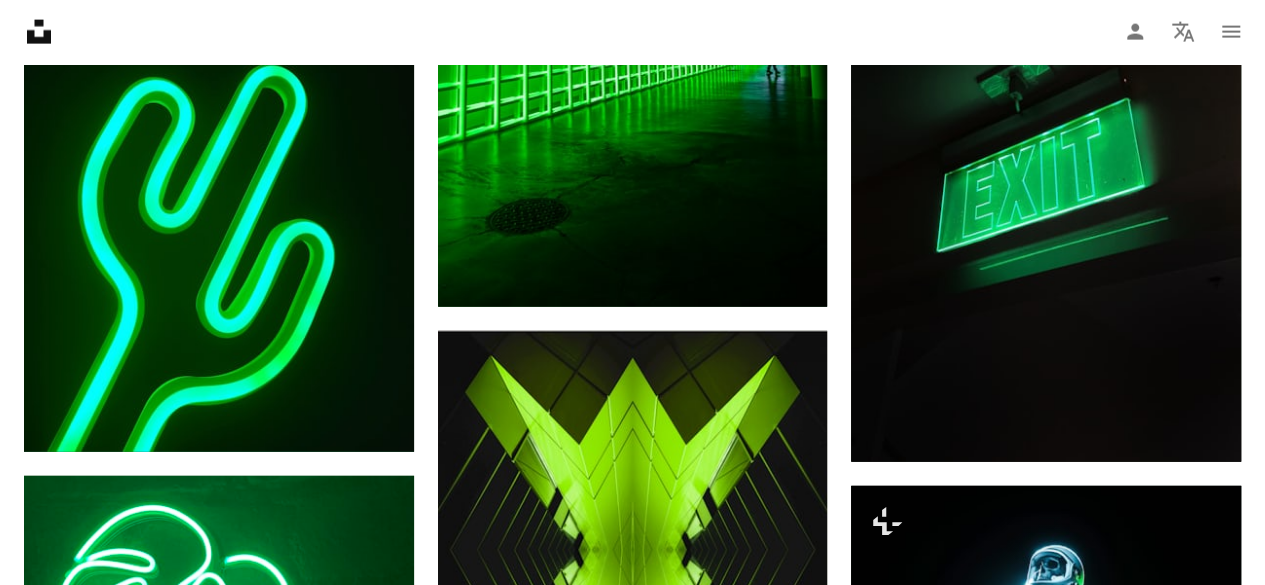 scroll, scrollTop: 0, scrollLeft: 0, axis: both 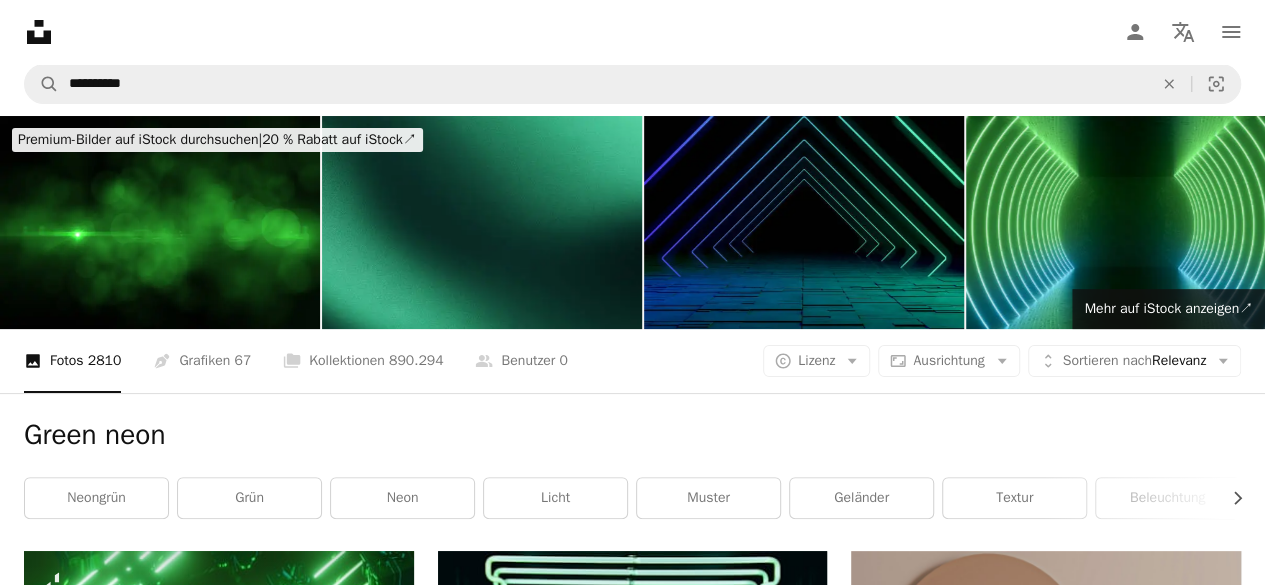 click on "Unsplash logo Unsplash-Startseite A photo Pen Tool A compass A stack of folders Download Person Localization icon navigation menu" at bounding box center (632, 32) 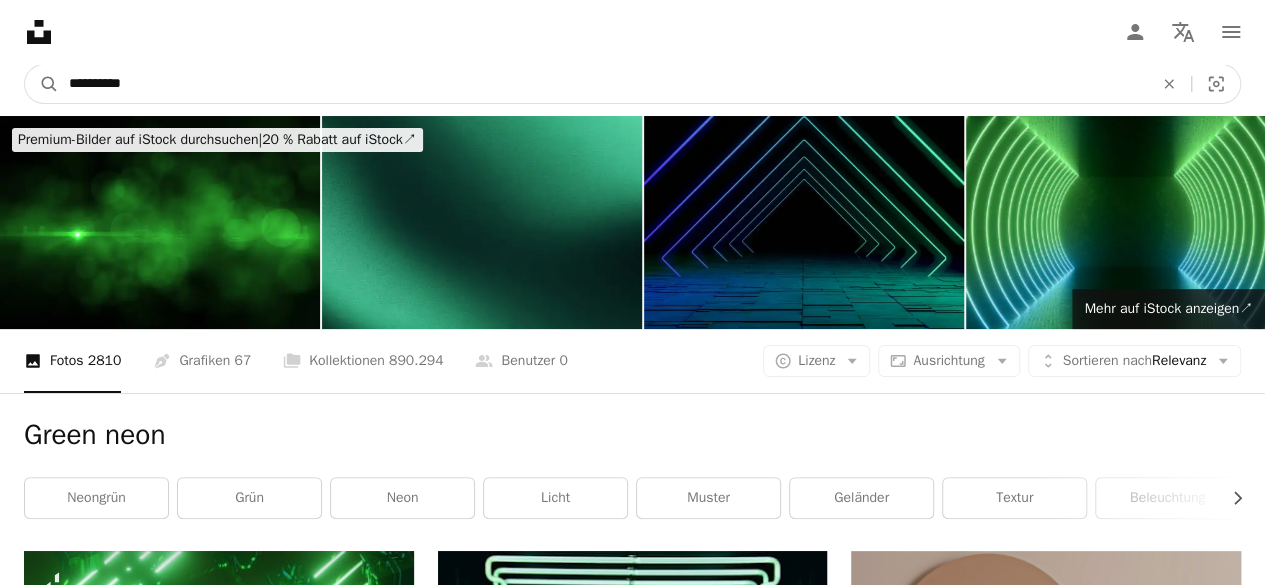 click on "**********" at bounding box center [603, 84] 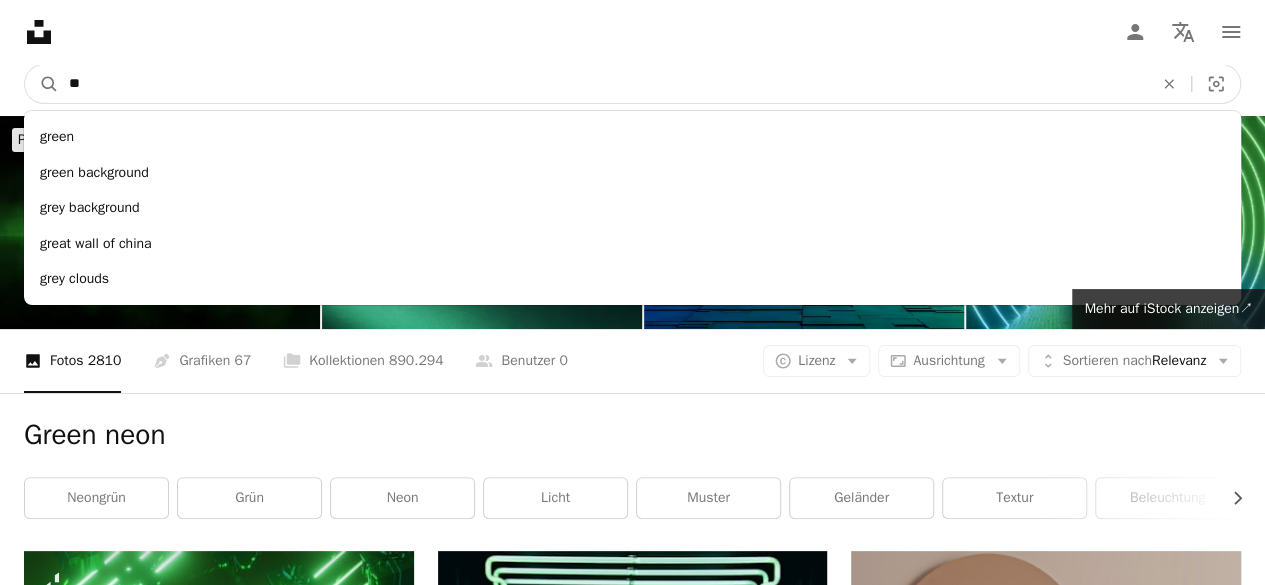 type on "*" 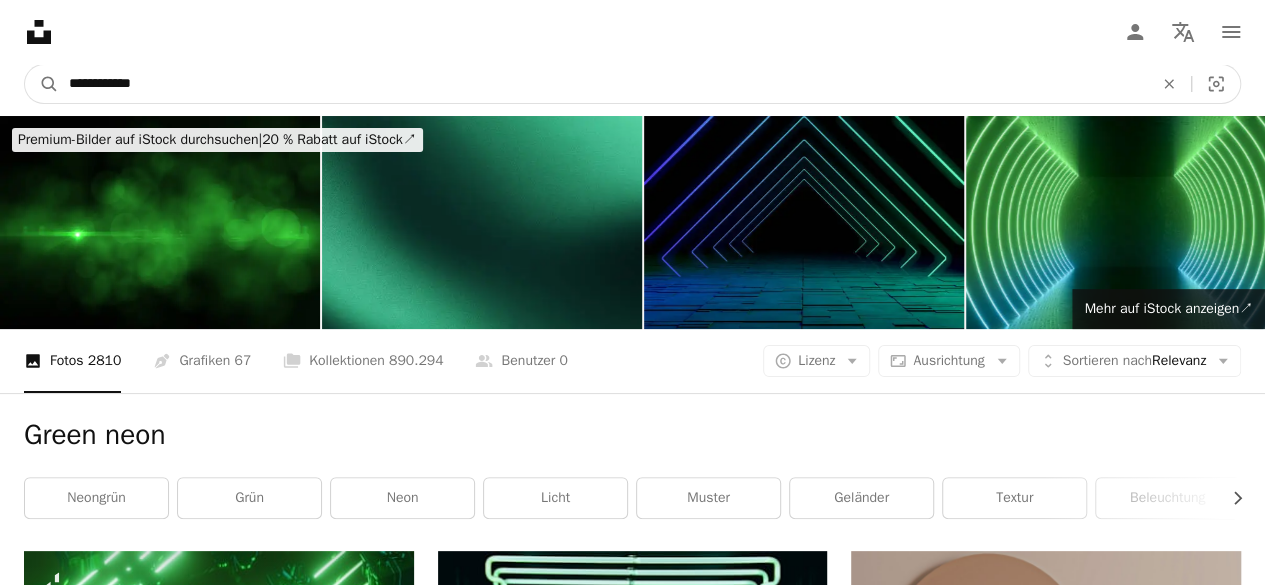 type on "**********" 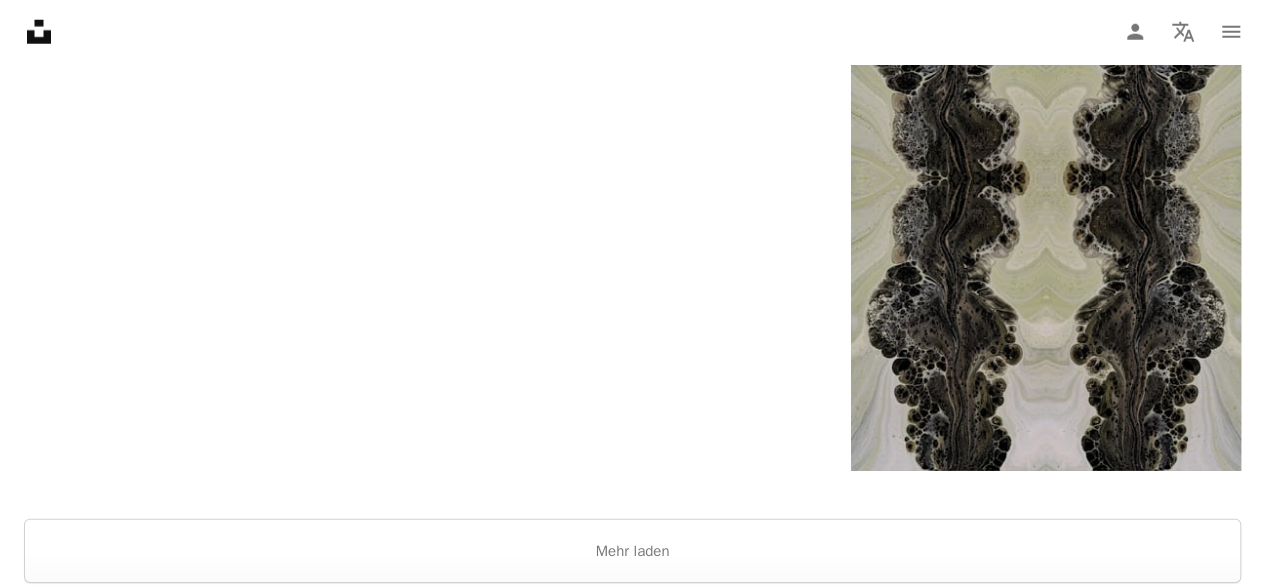 scroll, scrollTop: 2827, scrollLeft: 0, axis: vertical 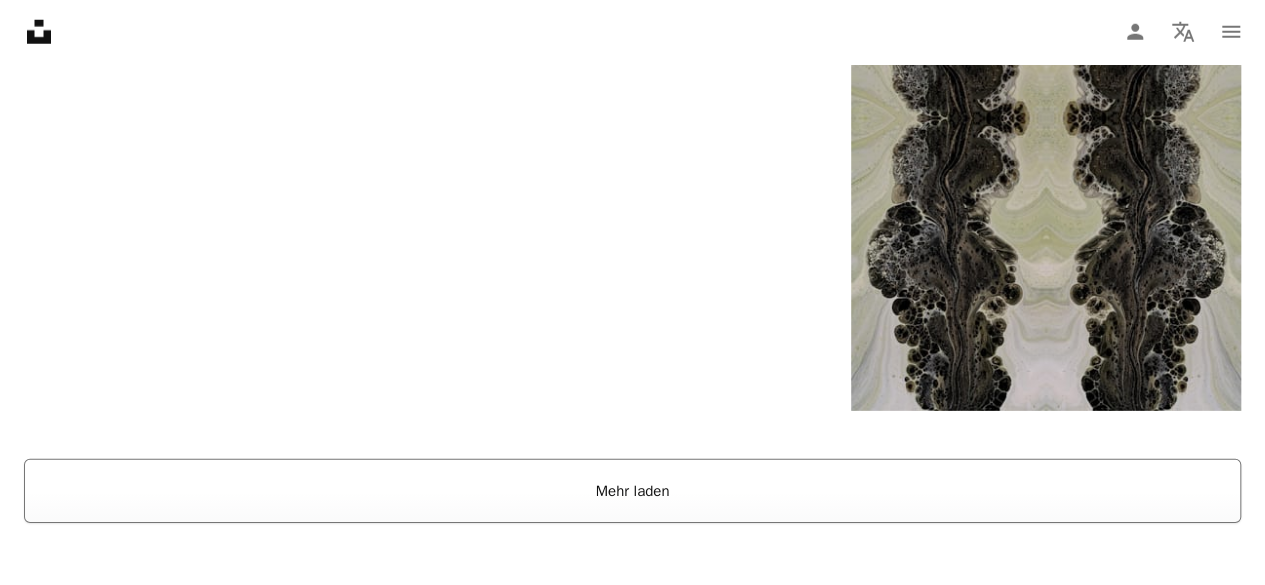 click on "Mehr laden" at bounding box center (632, 491) 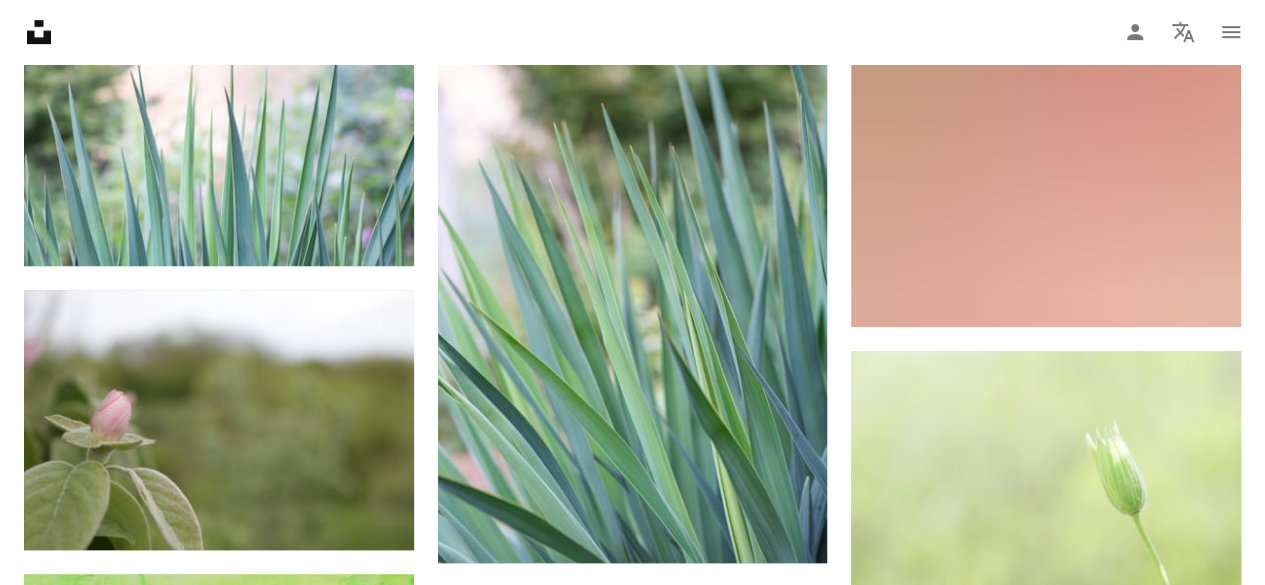 scroll, scrollTop: 0, scrollLeft: 0, axis: both 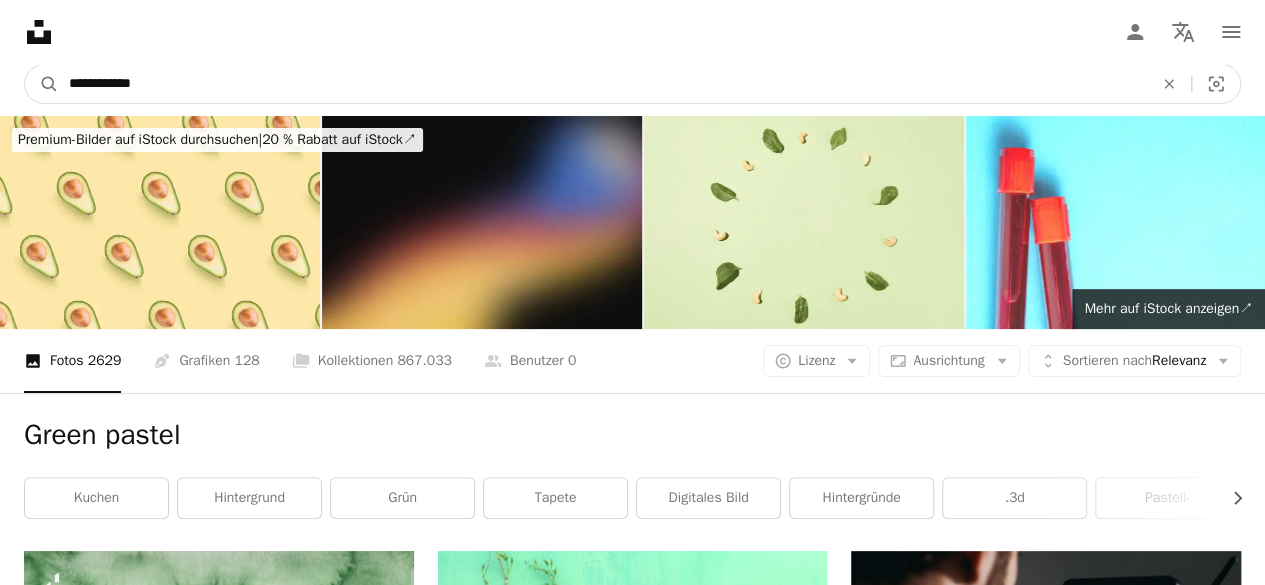 click on "**********" at bounding box center [603, 84] 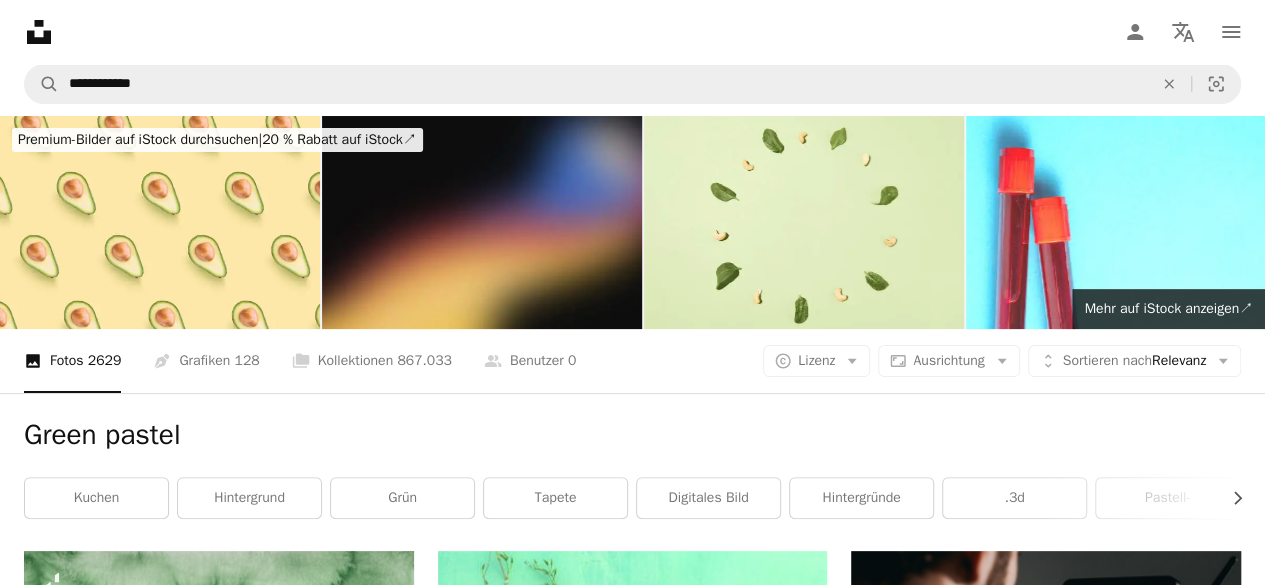 click on "Unsplash logo Unsplash-Startseite A photo Pen Tool A compass A stack of folders Download Person Localization icon navigation menu" at bounding box center [632, 32] 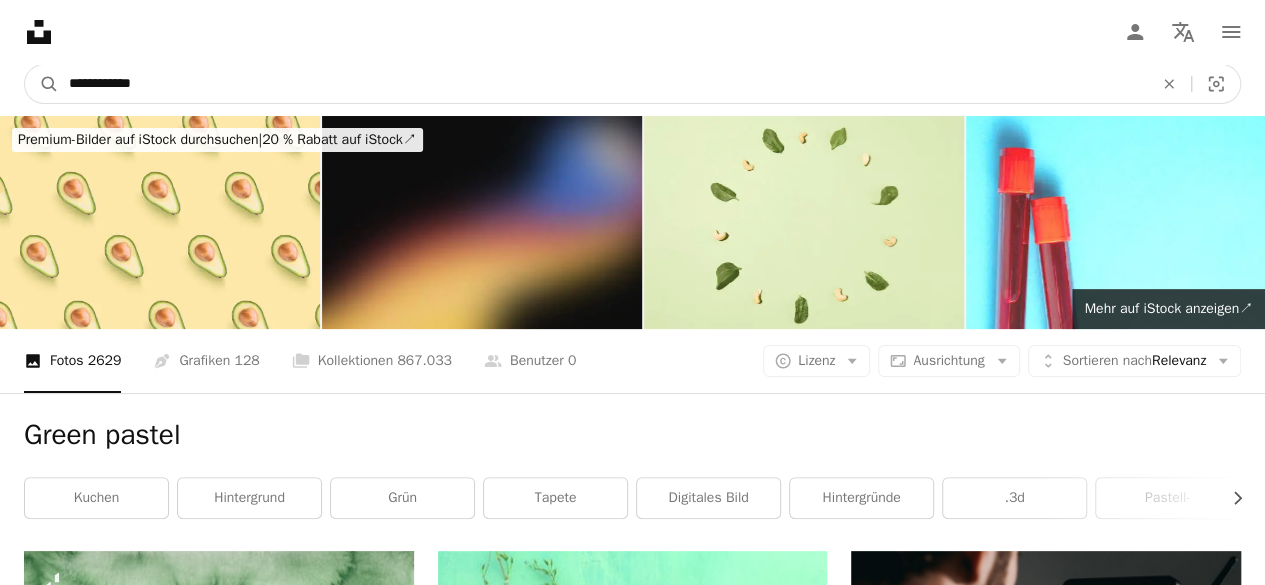click on "**********" at bounding box center [603, 84] 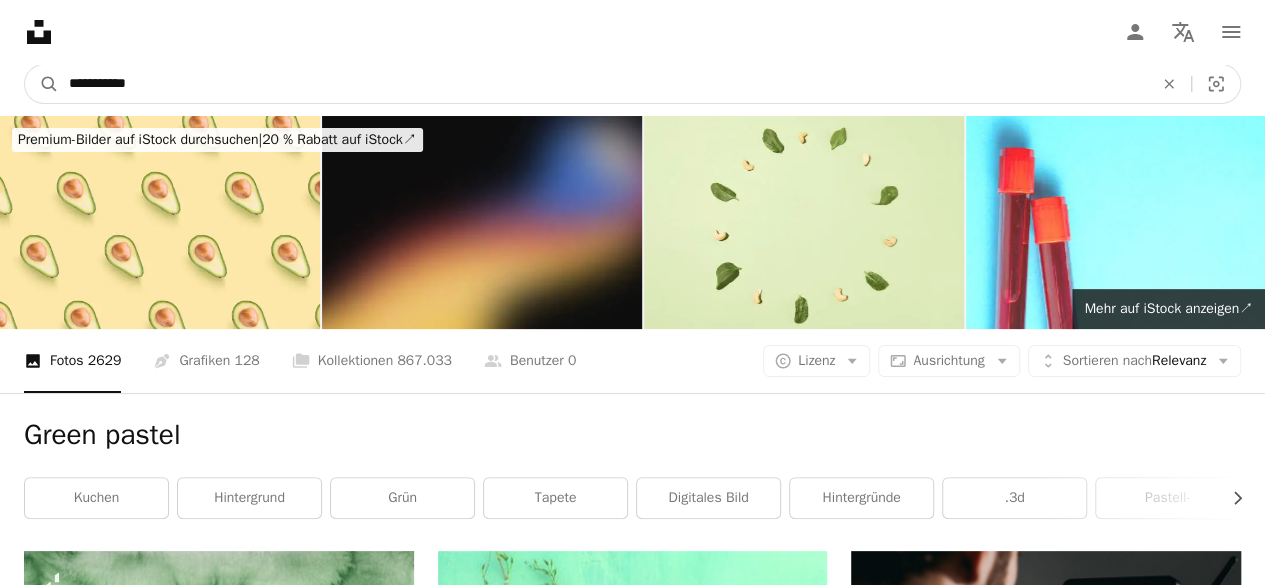 click on "A magnifying glass" at bounding box center [42, 84] 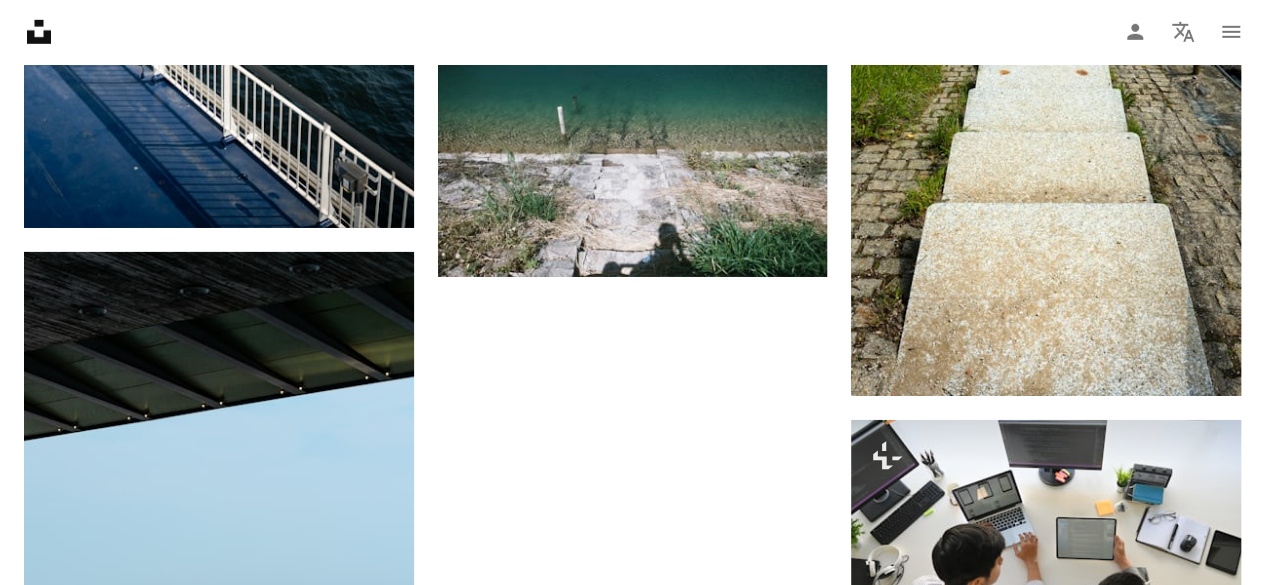 scroll, scrollTop: 3078, scrollLeft: 0, axis: vertical 